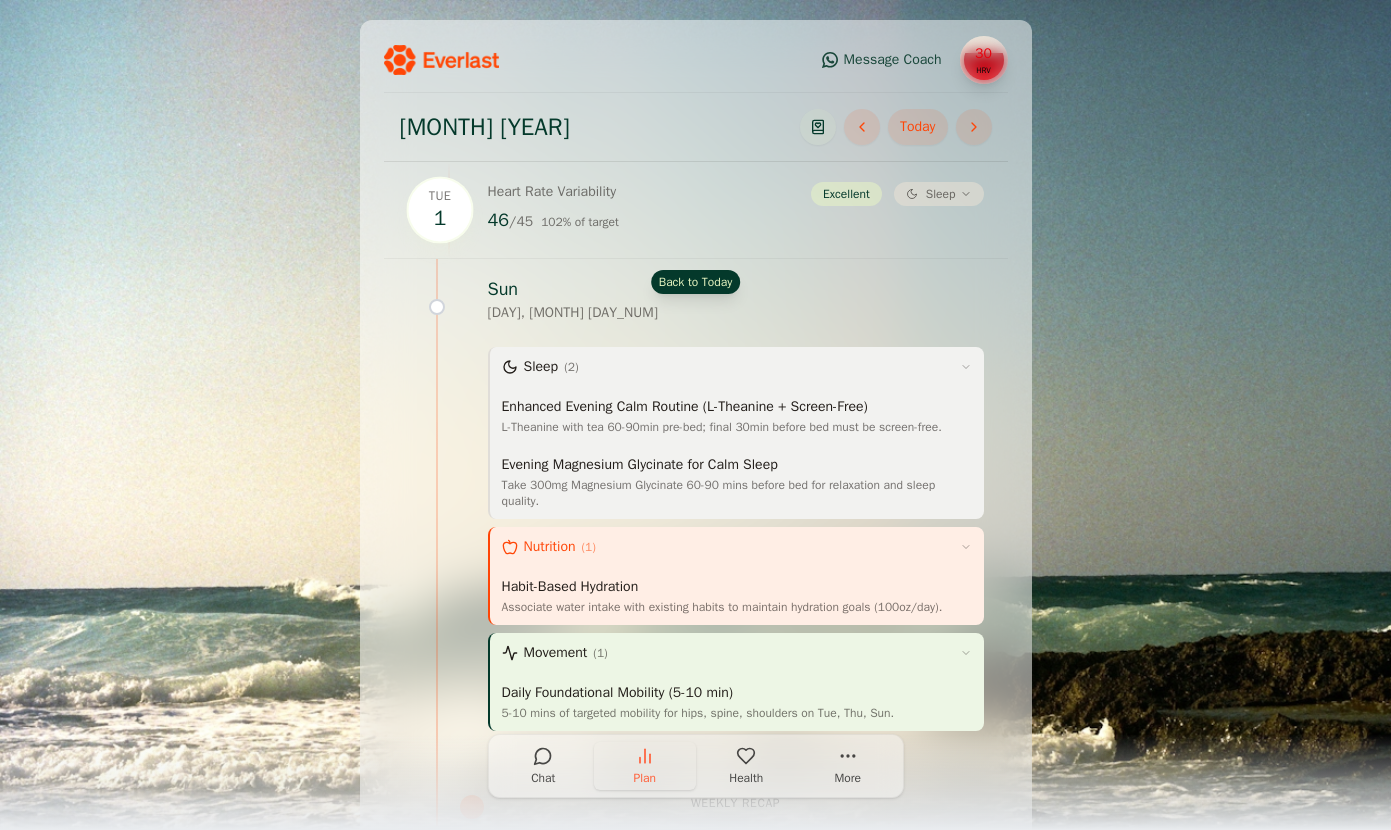 scroll, scrollTop: 0, scrollLeft: 0, axis: both 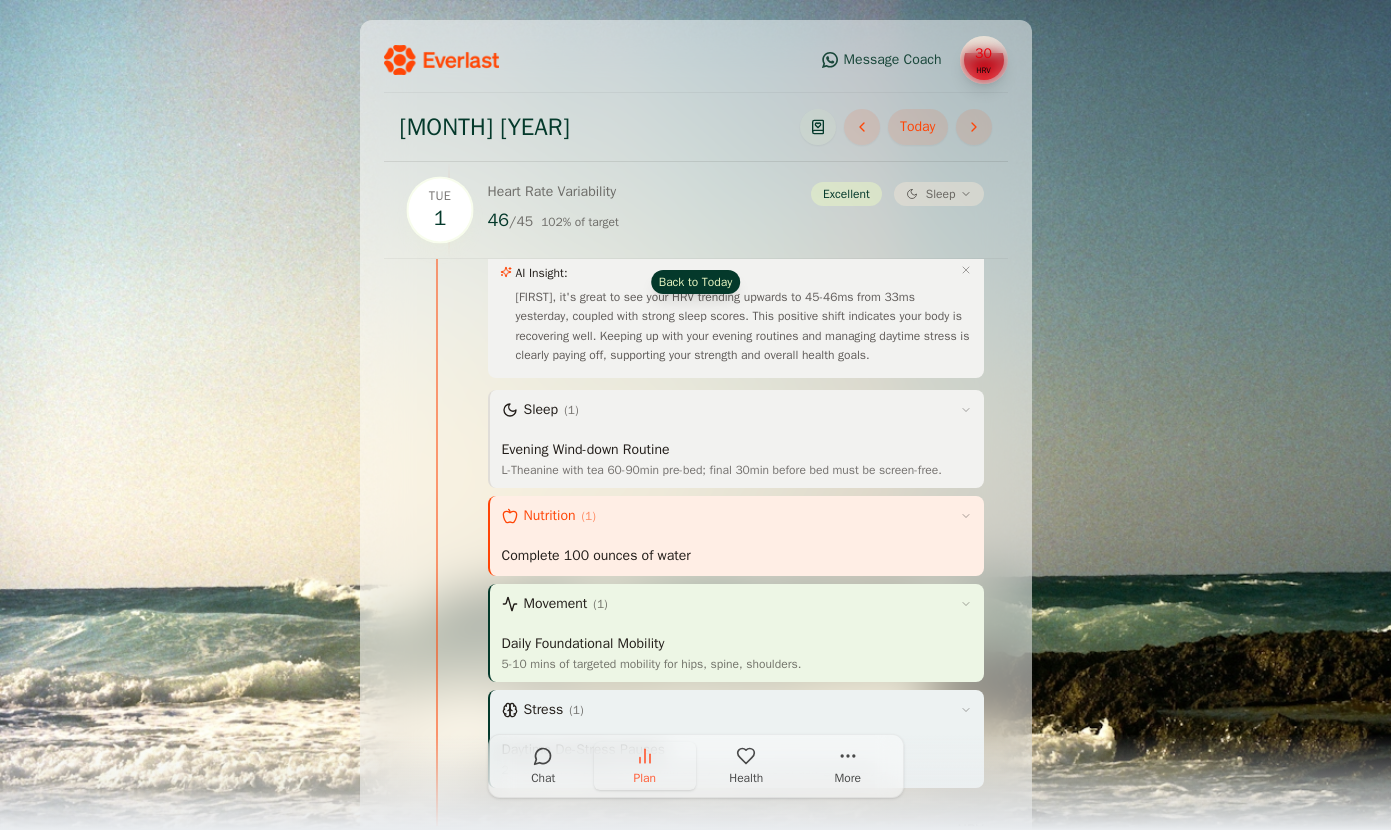 click on "Message Coach 30 HRV July 2025 Today Tue 1 Heart Rate Variability 46 / 45 102 % of target Excellent Sleep Sun Sunday, June 22 Sleep ( 2 ) Enhanced Evening Calm Routine (L-Theanine + Screen-Free) How L-Theanine with tea 60-90min pre-bed; final 30min before bed must be screen-free. Evening Magnesium Glycinate for Calm Sleep How Take 300mg Magnesium Glycinate 60-90 mins before bed for relaxation and sleep quality. Nutrition ( 1 ) Habit-Based Hydration How Associate water intake with existing habits to maintain hydration goals (100oz/day). Movement ( 1 ) Daily Foundational Mobility (5-10 min) How 5-10 mins of targeted mobility for hips, spine, shoulders on Tue, Thu, Sun. Weekly Recap Week of  Monday, June 23  Starts Mon Monday, June 23 Sleep ( 2 ) Enhanced Evening Calm Routine (L-Theanine + Screen-Free) How L-Theanine with tea 60-90min pre-bed; final 30min before bed must be screen-free. Evening Magnesium Glycinate for Calm Sleep How Nutrition ( 1 ) Habit-Based Hydration How Movement ( 1 ) How Stress ( 1 ) How" at bounding box center (695, 435) 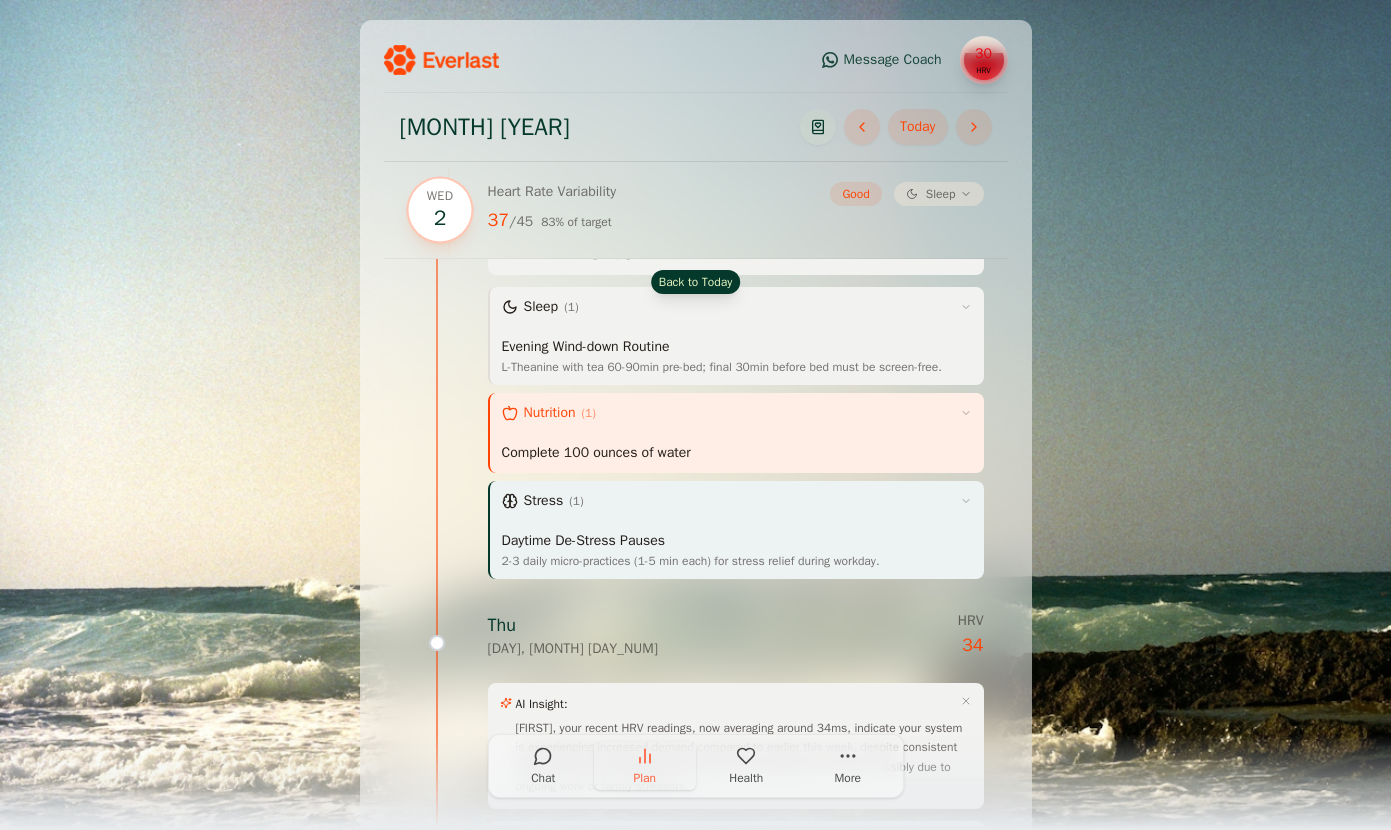 scroll, scrollTop: 6754, scrollLeft: 0, axis: vertical 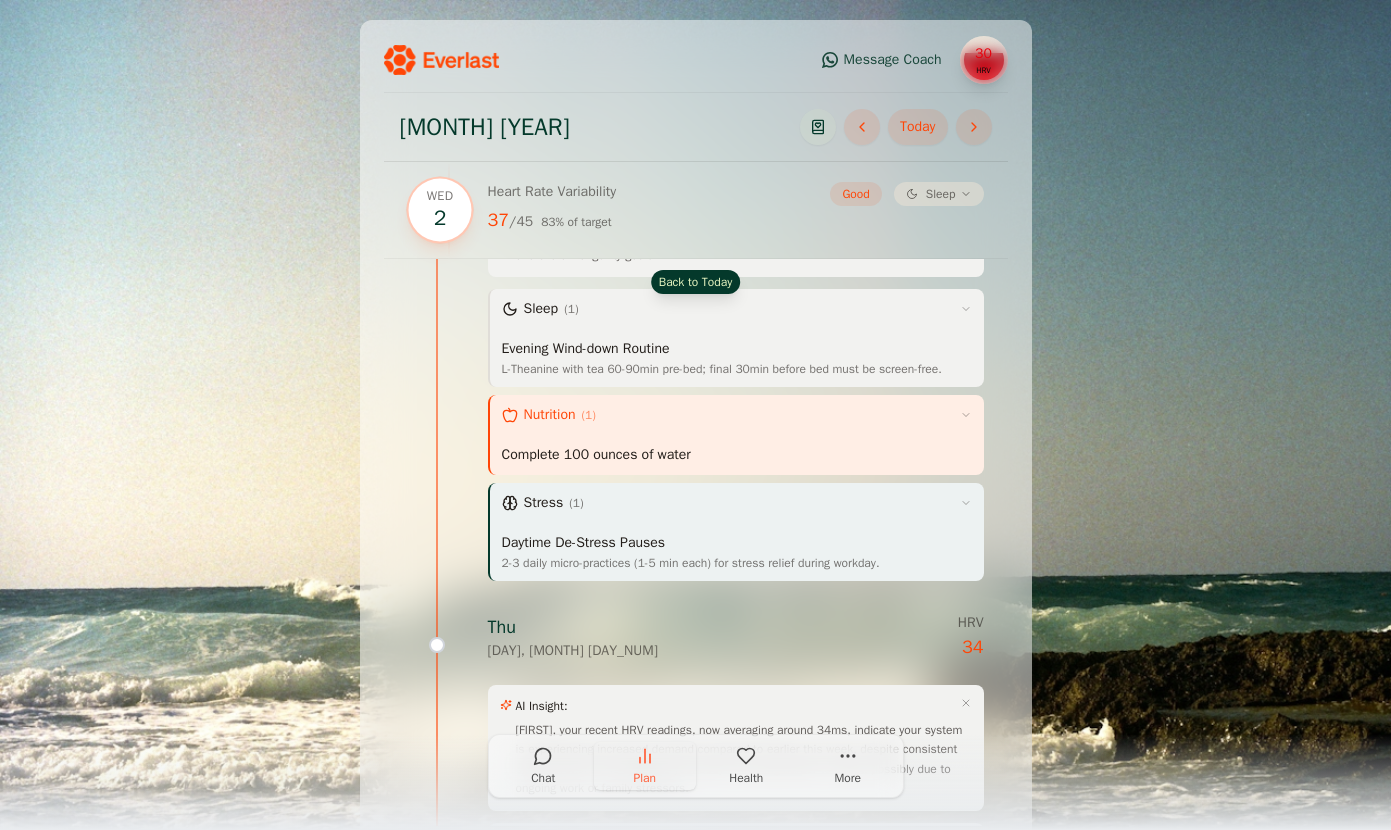 click on "Sleep" at bounding box center [941, 194] 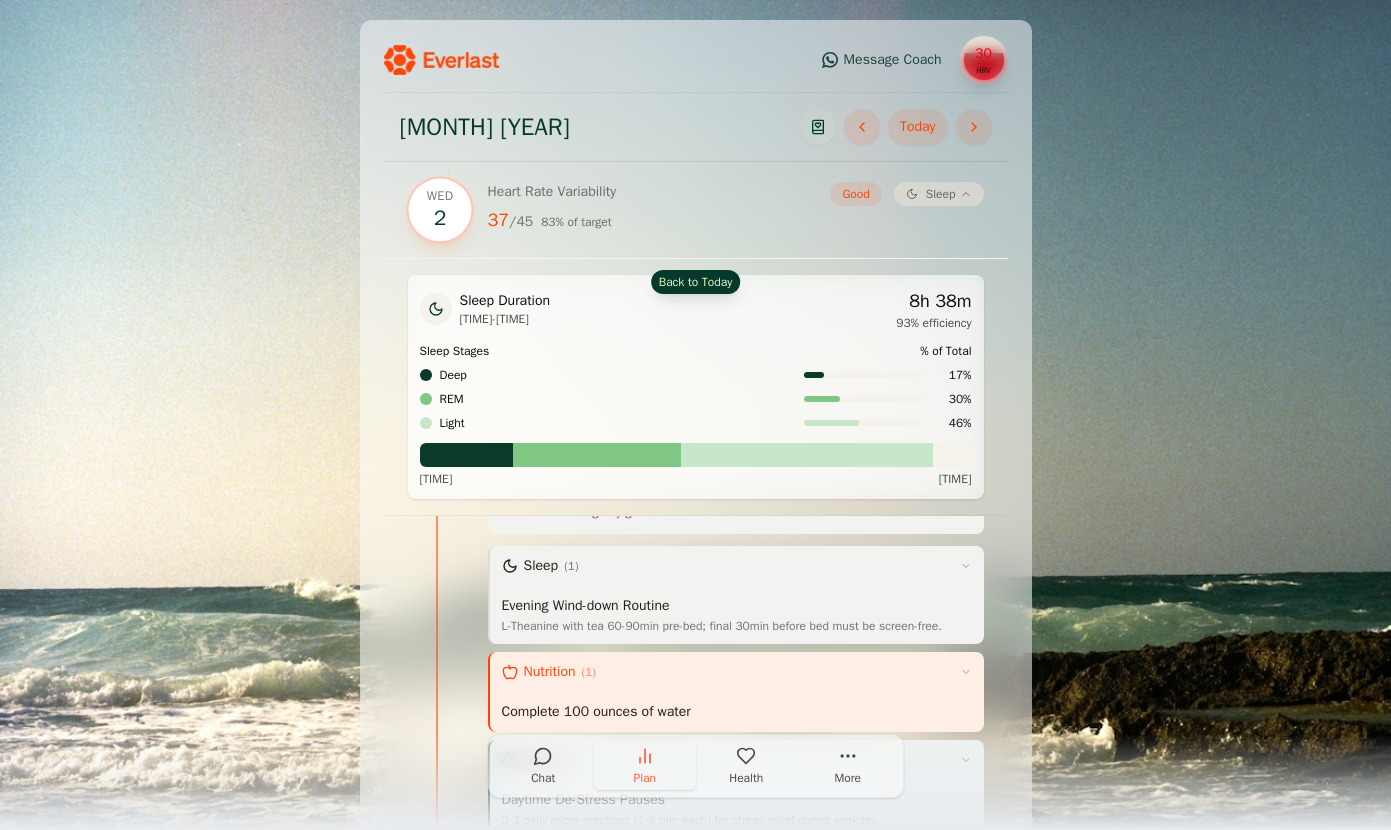 click on "Sleep" at bounding box center [939, 194] 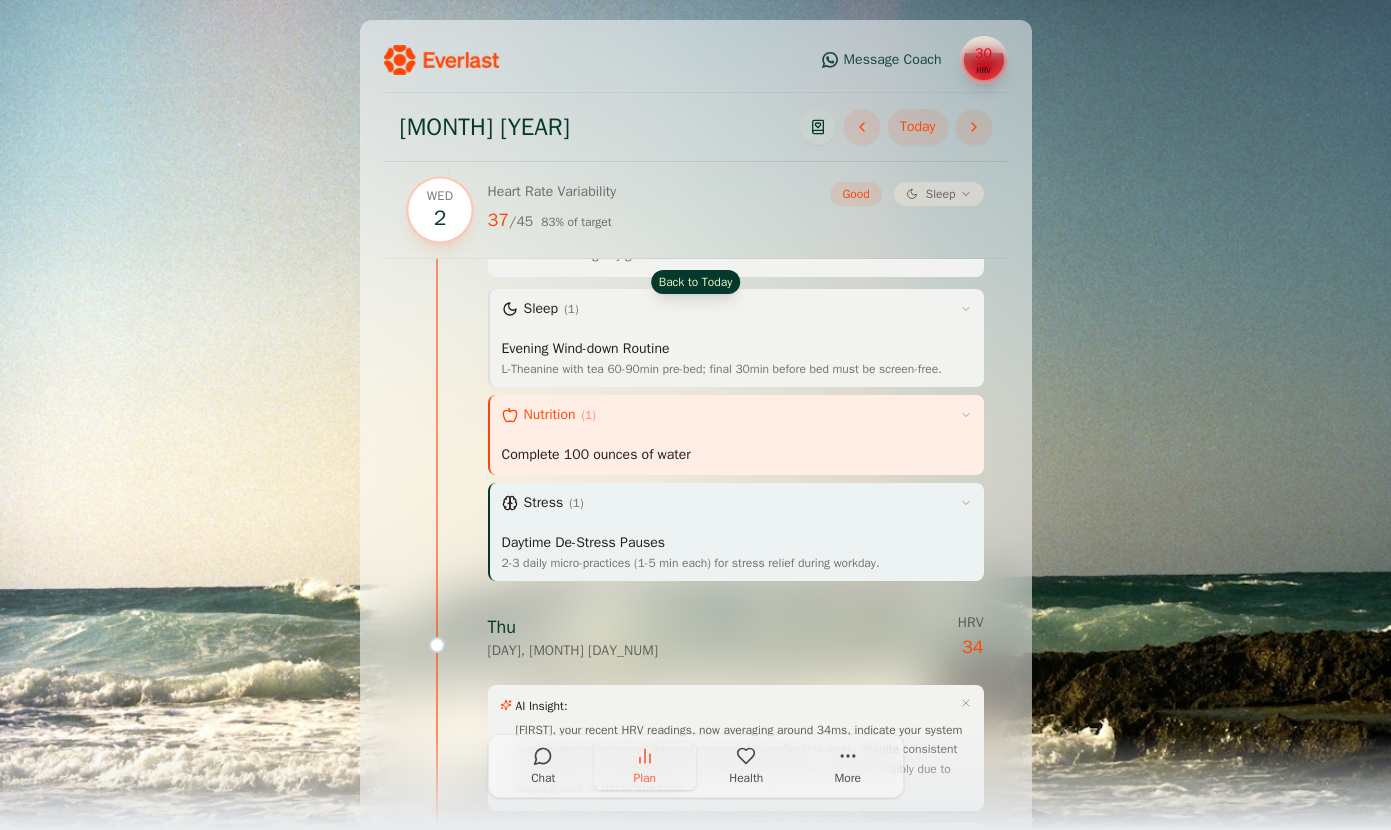 click on "Sleep" at bounding box center (939, 194) 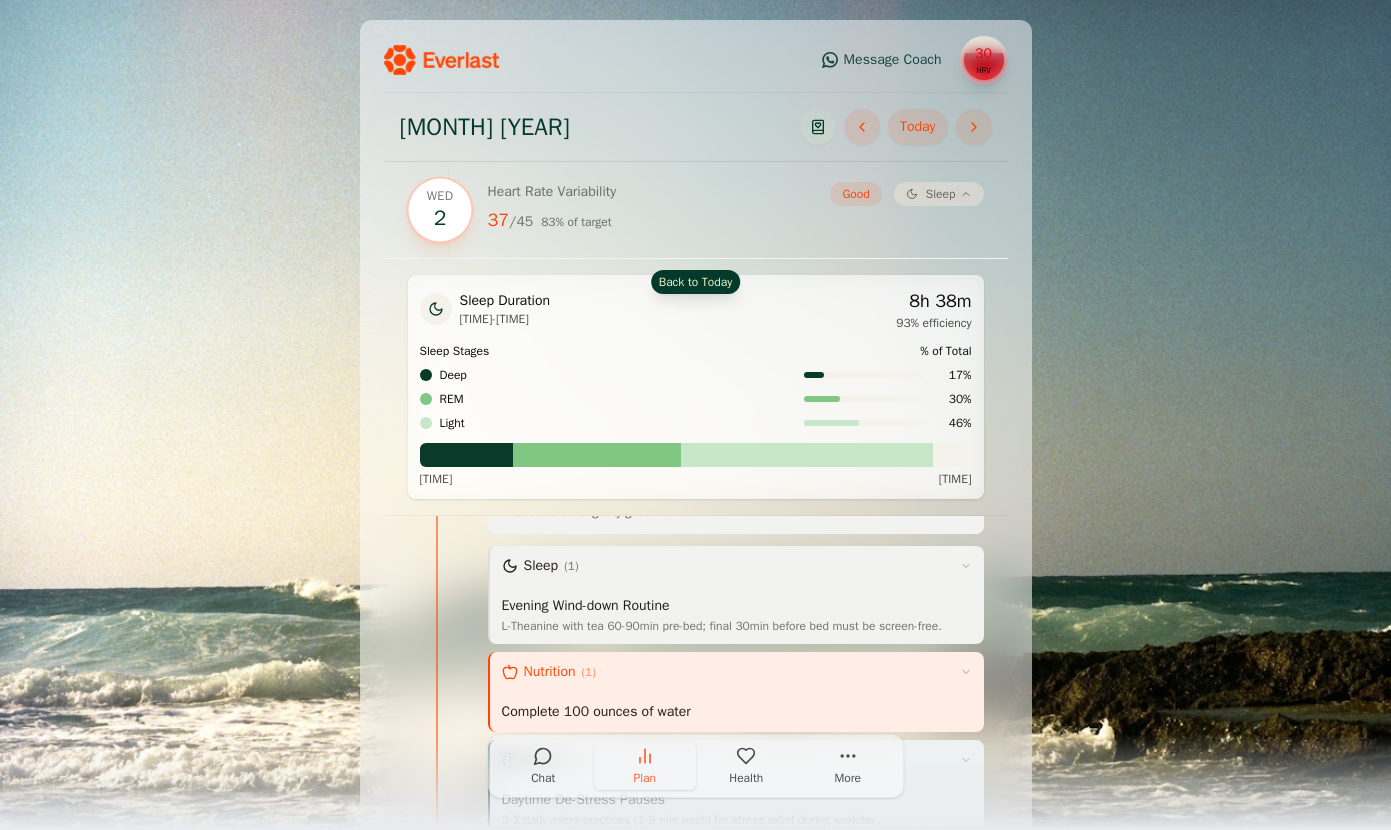 scroll, scrollTop: 5, scrollLeft: 0, axis: vertical 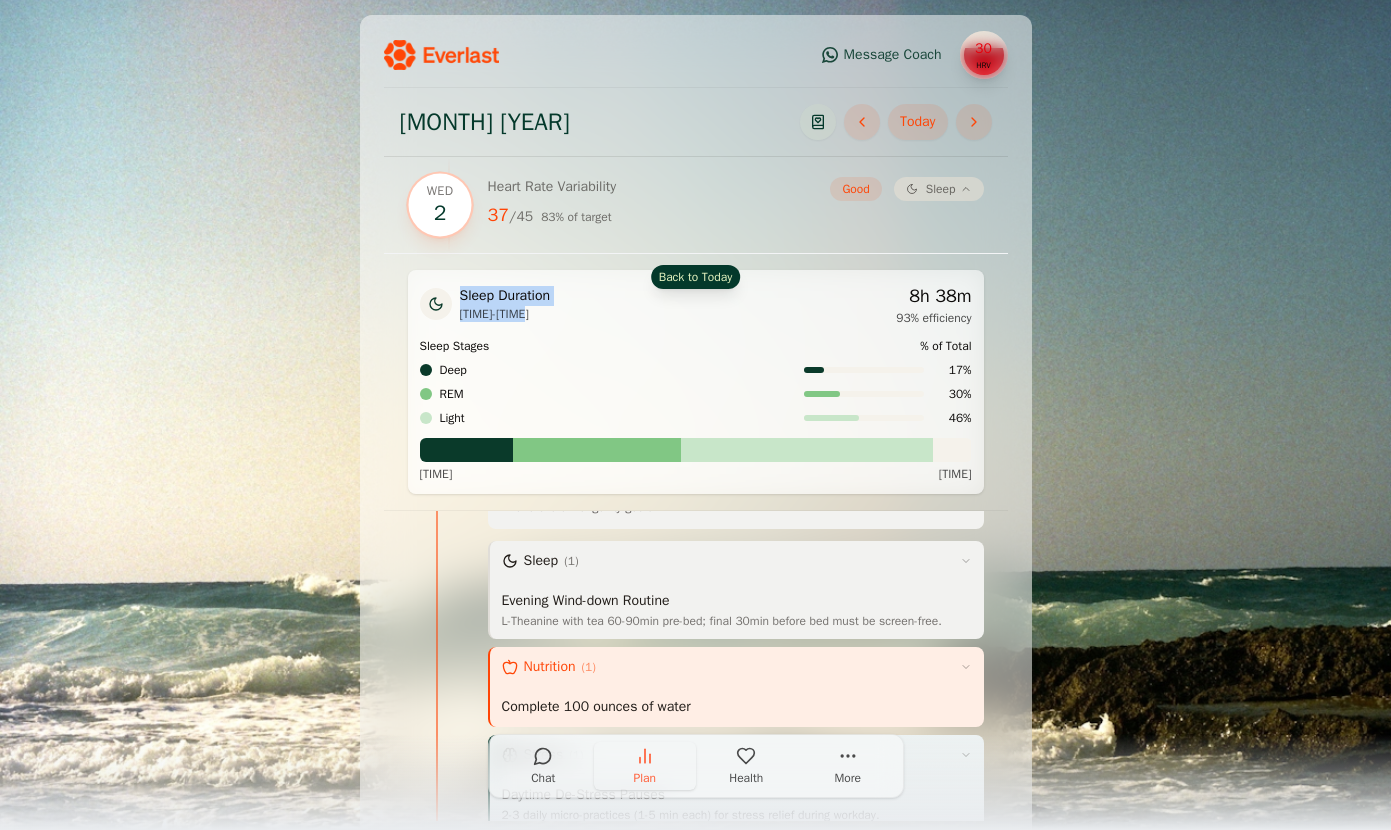 drag, startPoint x: 539, startPoint y: 313, endPoint x: 455, endPoint y: 313, distance: 84 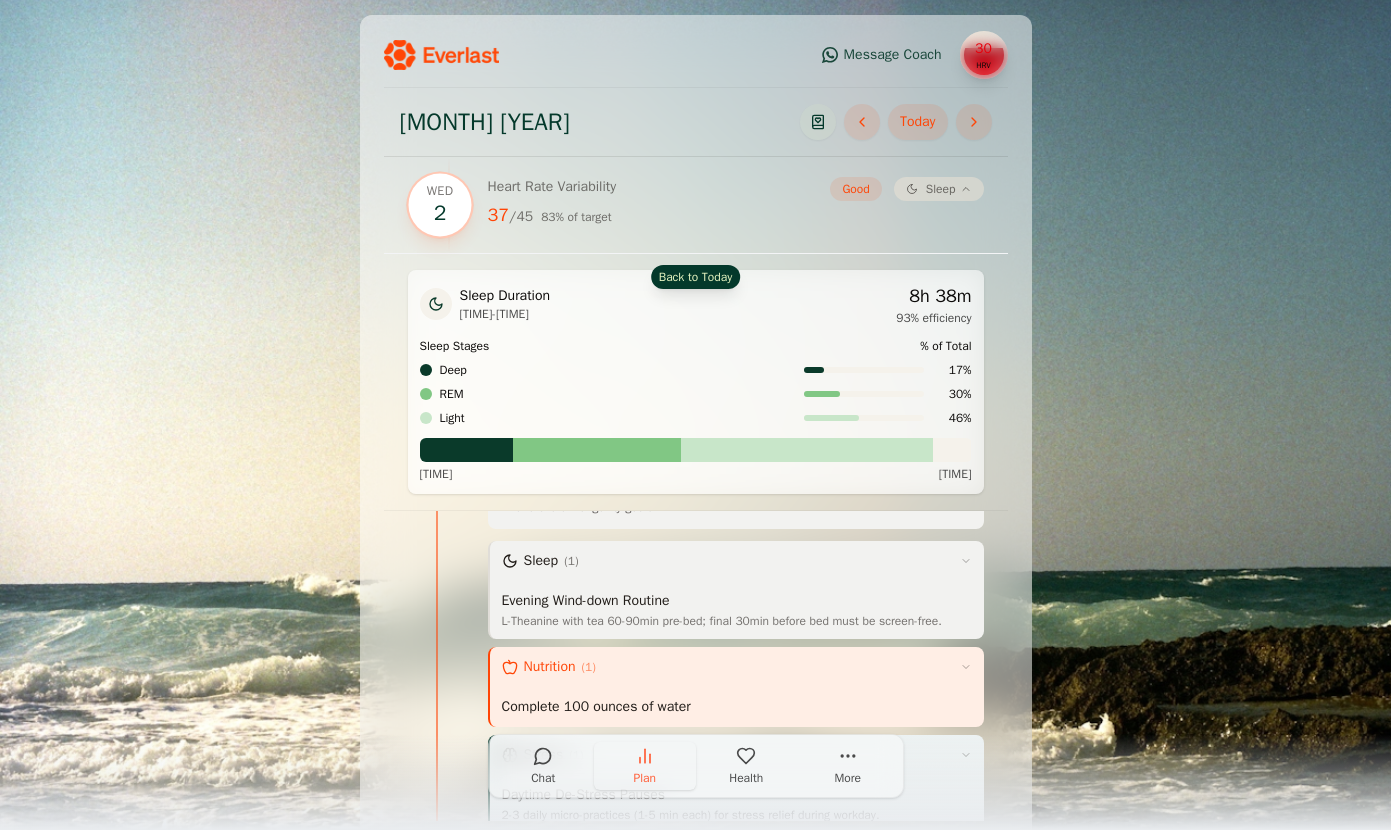 click on "Back to Today" at bounding box center (696, 277) 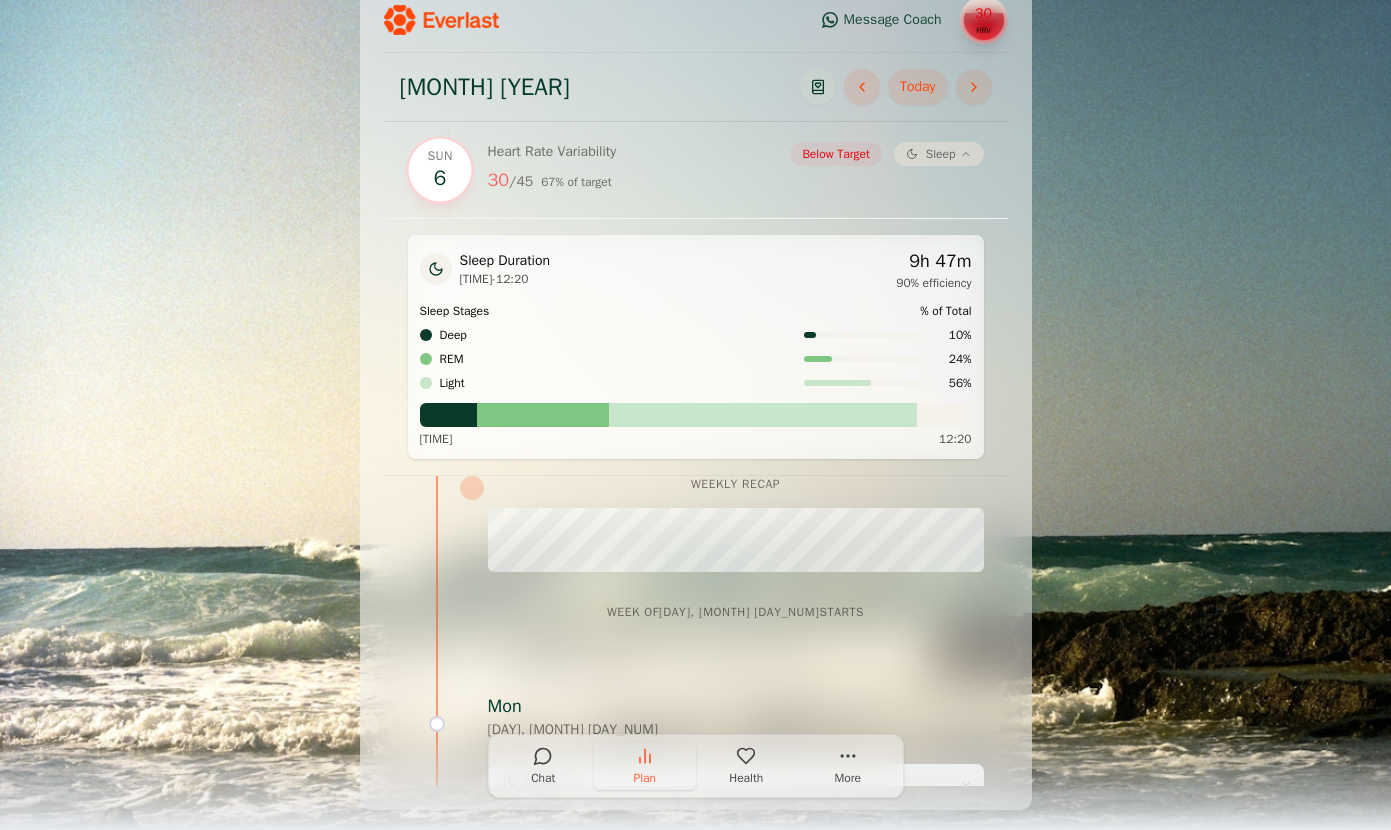scroll, scrollTop: 9075, scrollLeft: 0, axis: vertical 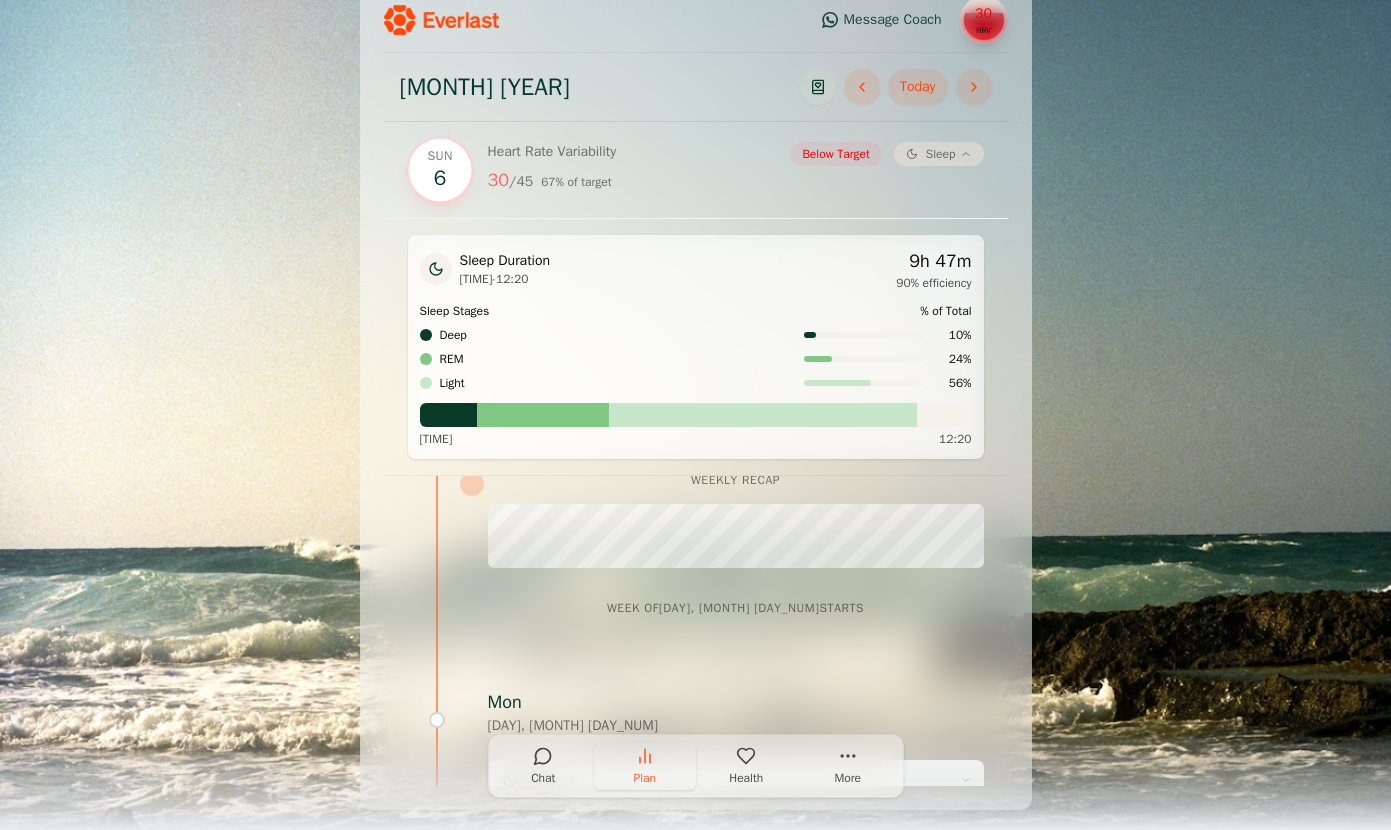 click at bounding box center (966, 154) 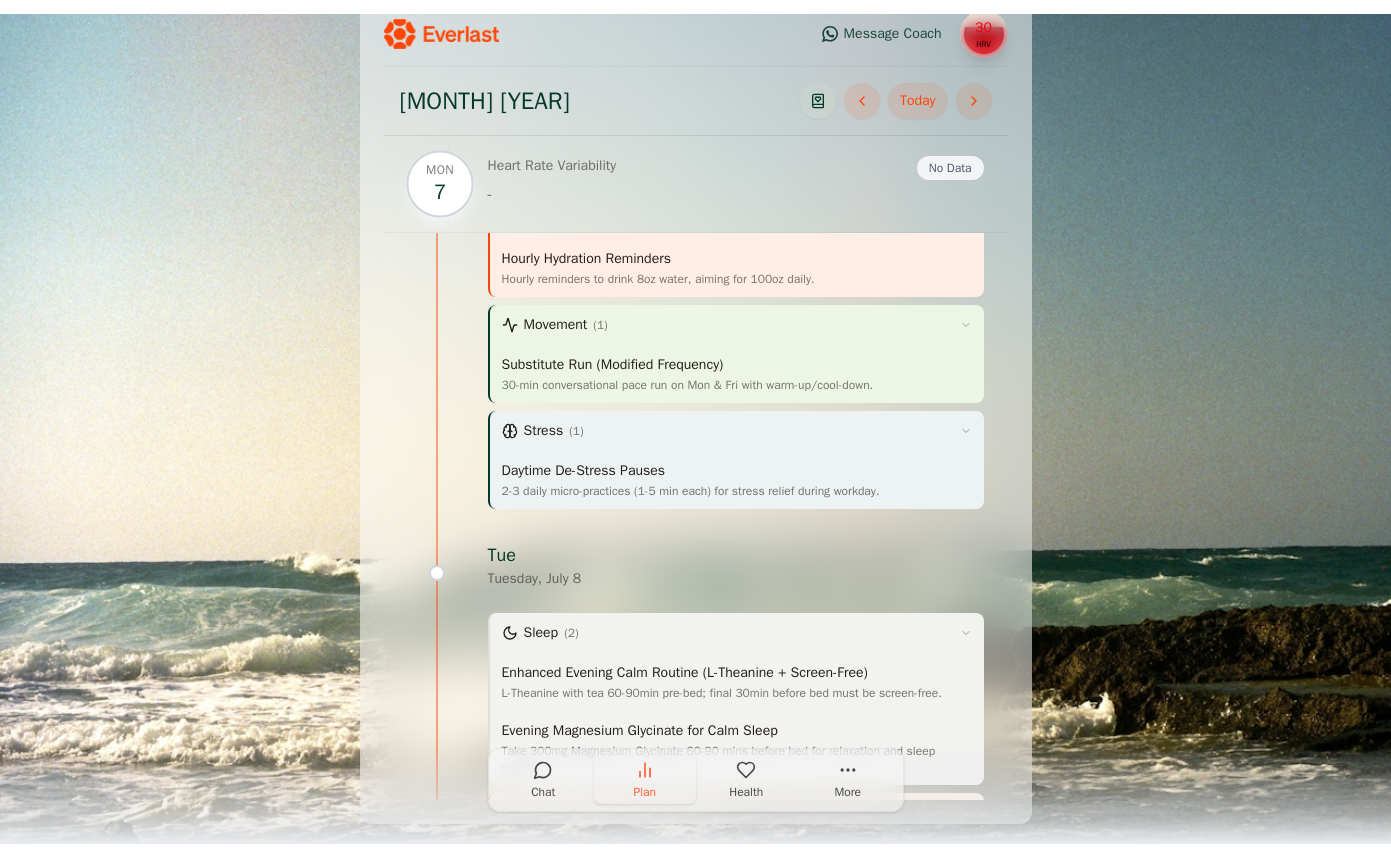 scroll, scrollTop: 9572, scrollLeft: 0, axis: vertical 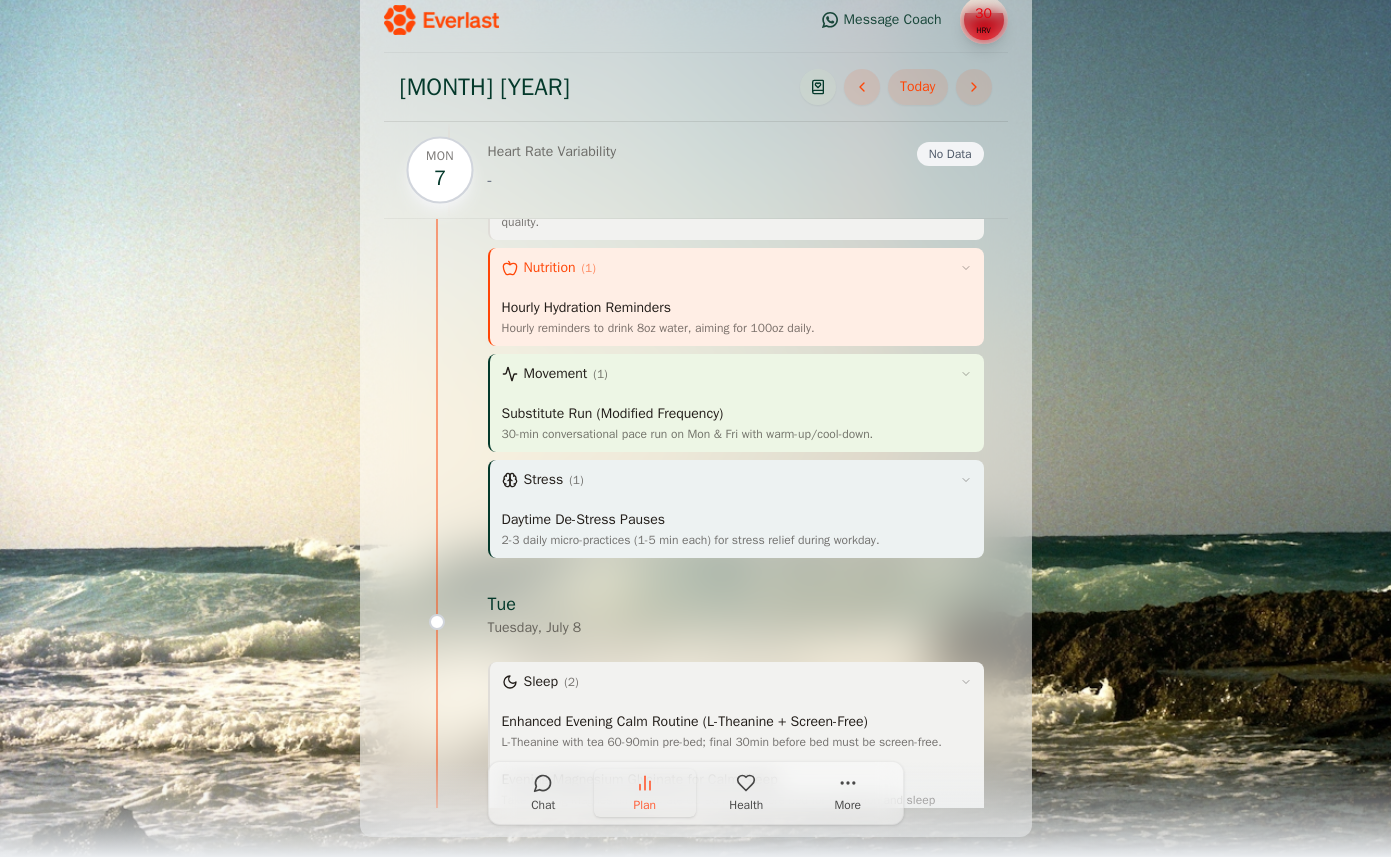 click on "No Data" at bounding box center (950, 154) 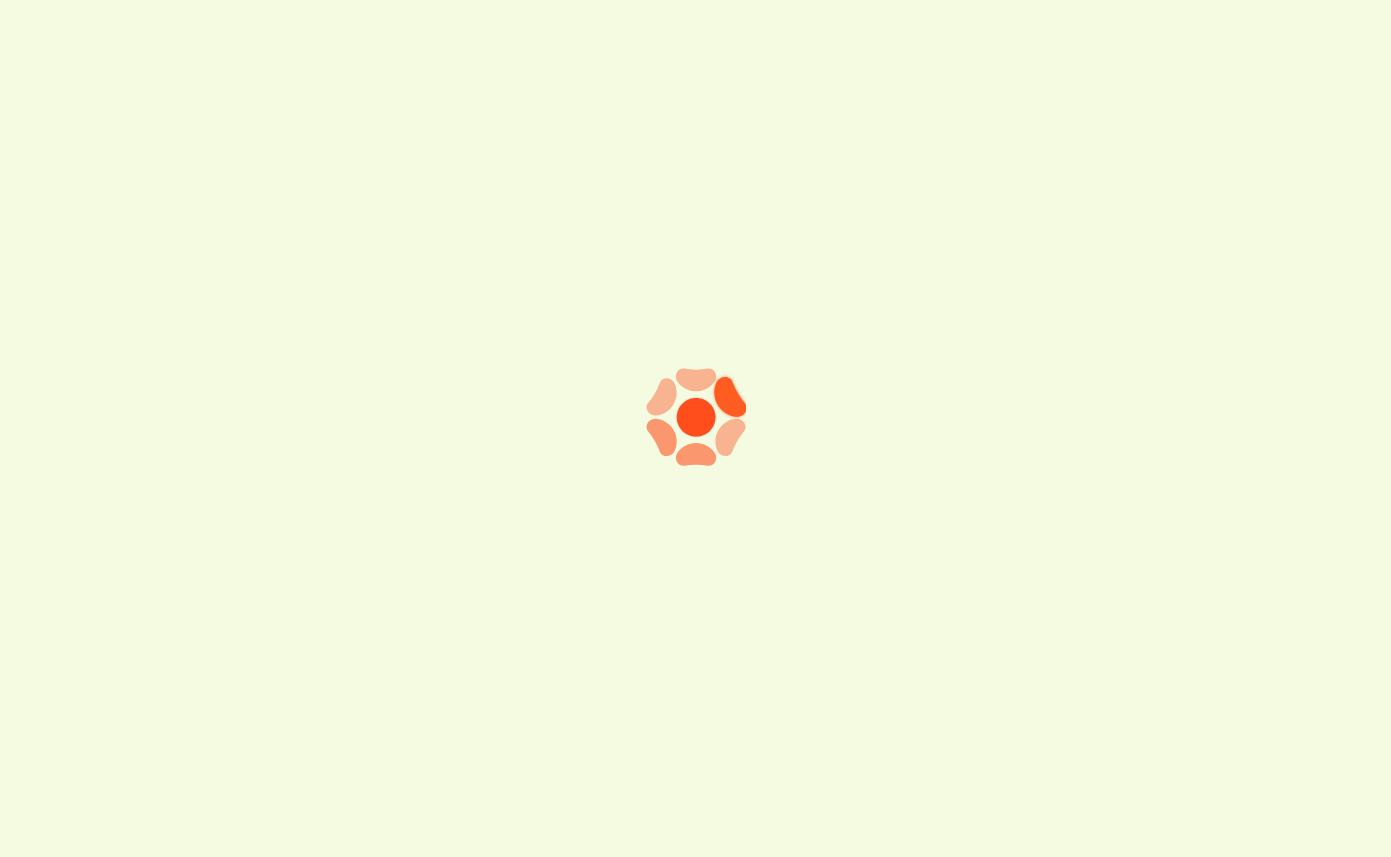 scroll, scrollTop: 0, scrollLeft: 0, axis: both 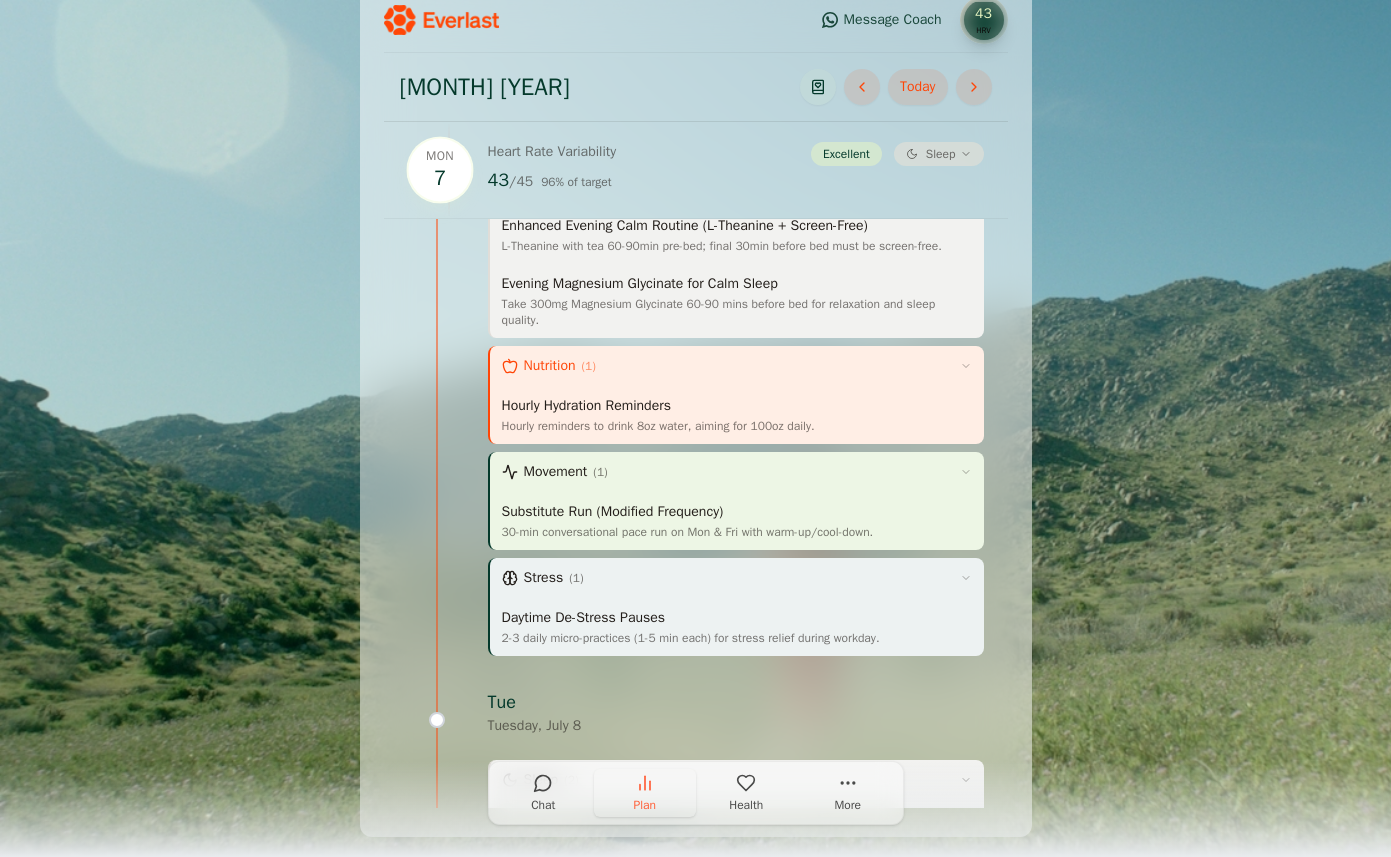 click at bounding box center [966, 154] 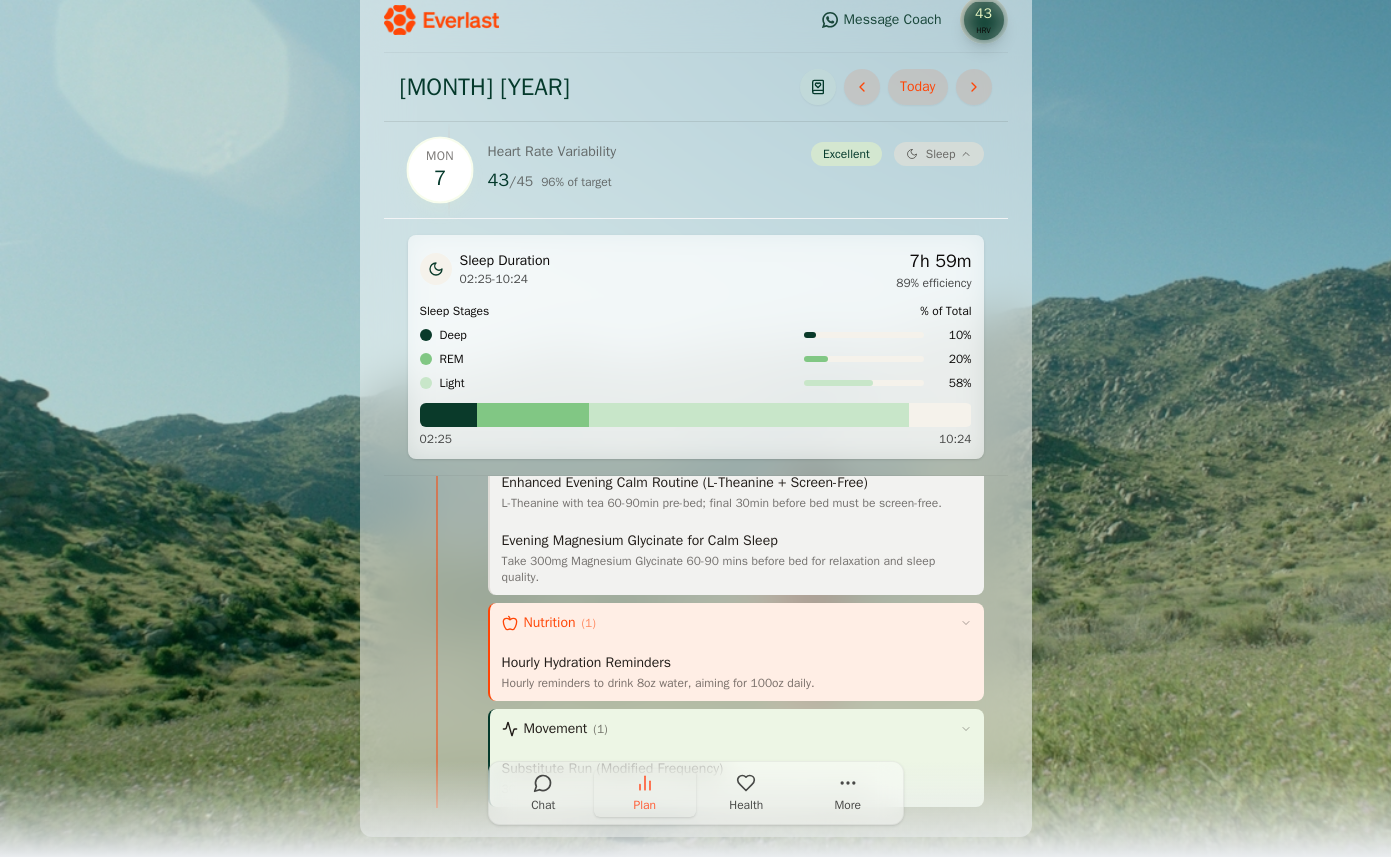 scroll, scrollTop: 0, scrollLeft: 0, axis: both 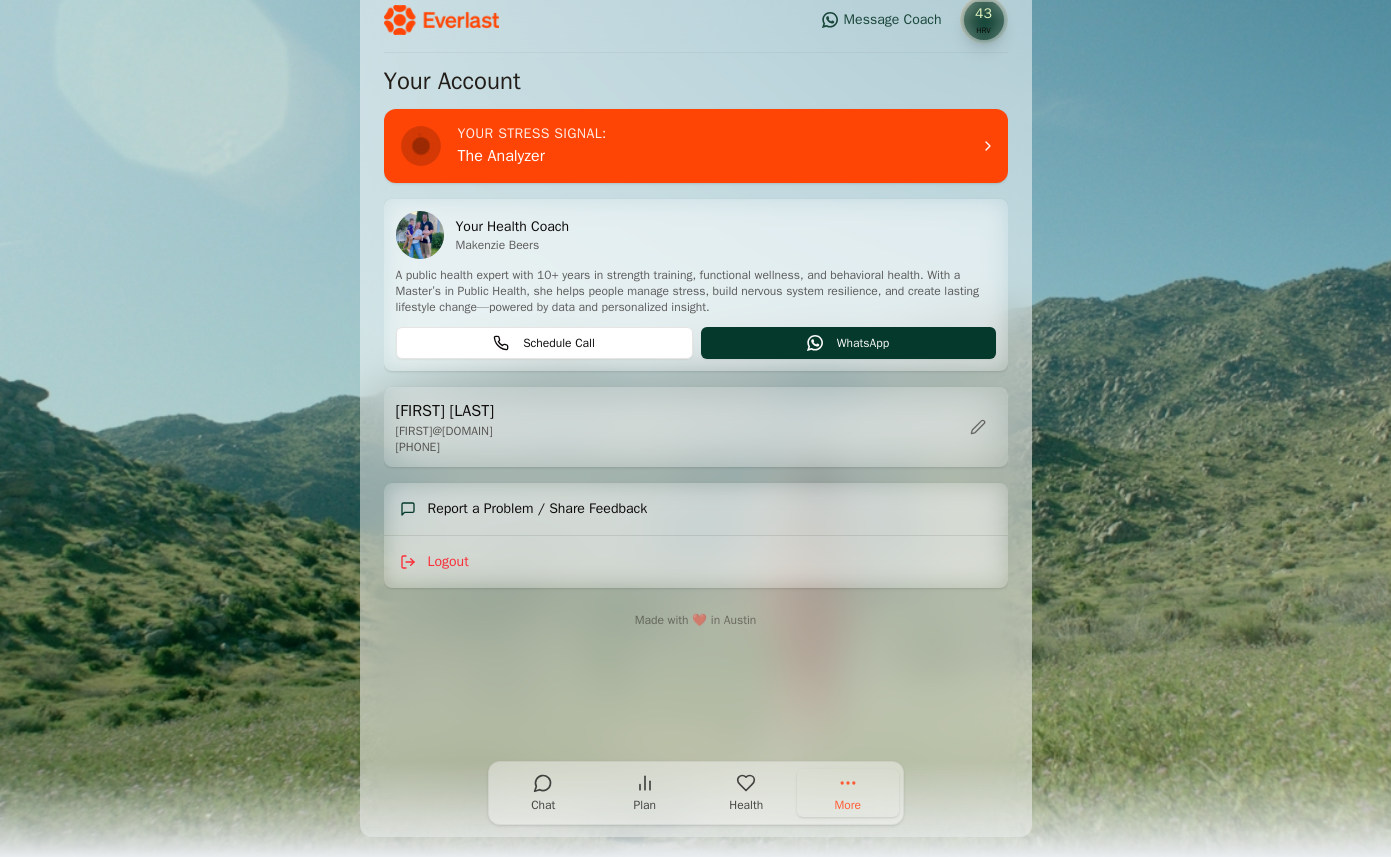 click at bounding box center [848, 783] 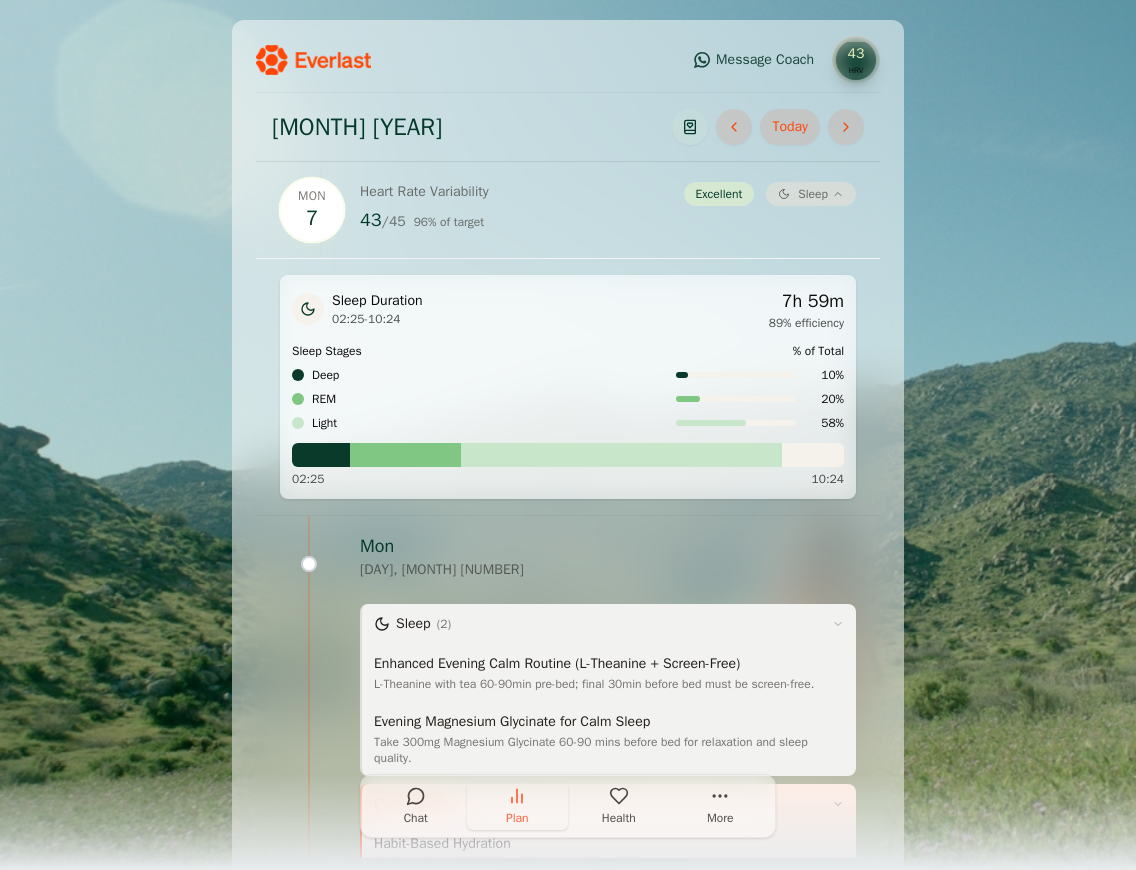 scroll, scrollTop: 0, scrollLeft: 0, axis: both 